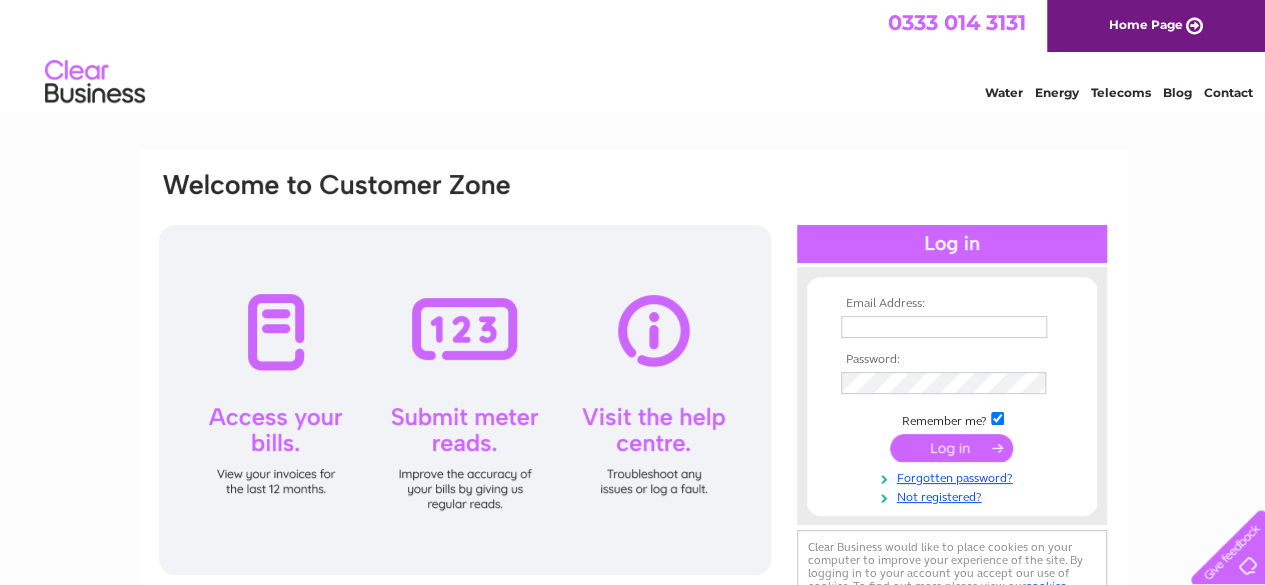 scroll, scrollTop: 0, scrollLeft: 0, axis: both 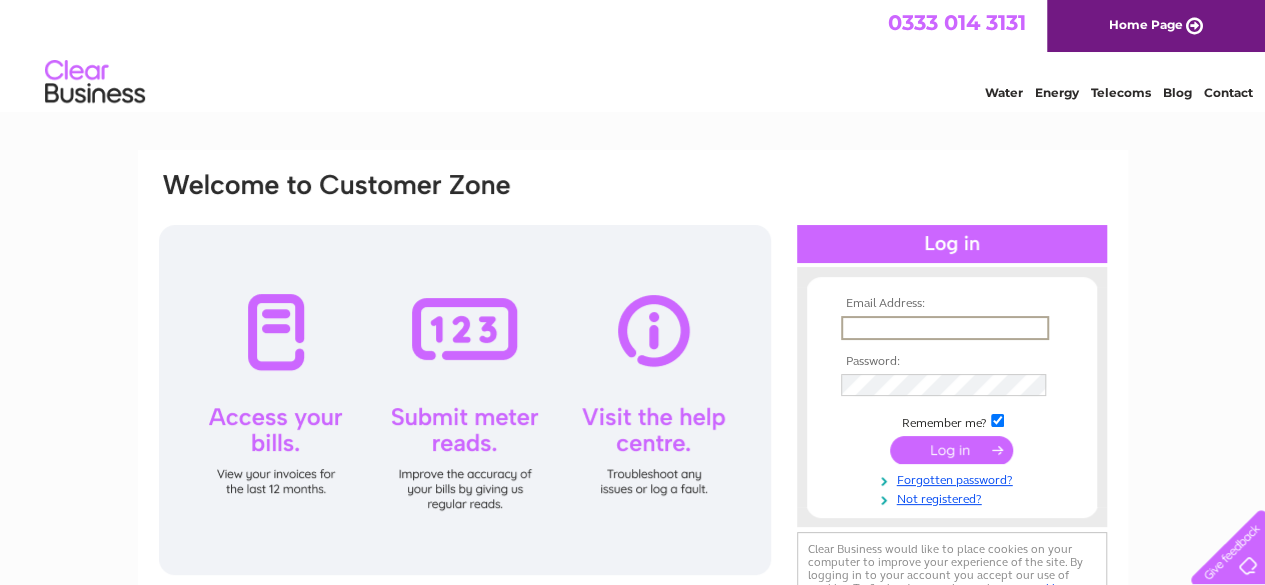click at bounding box center [945, 328] 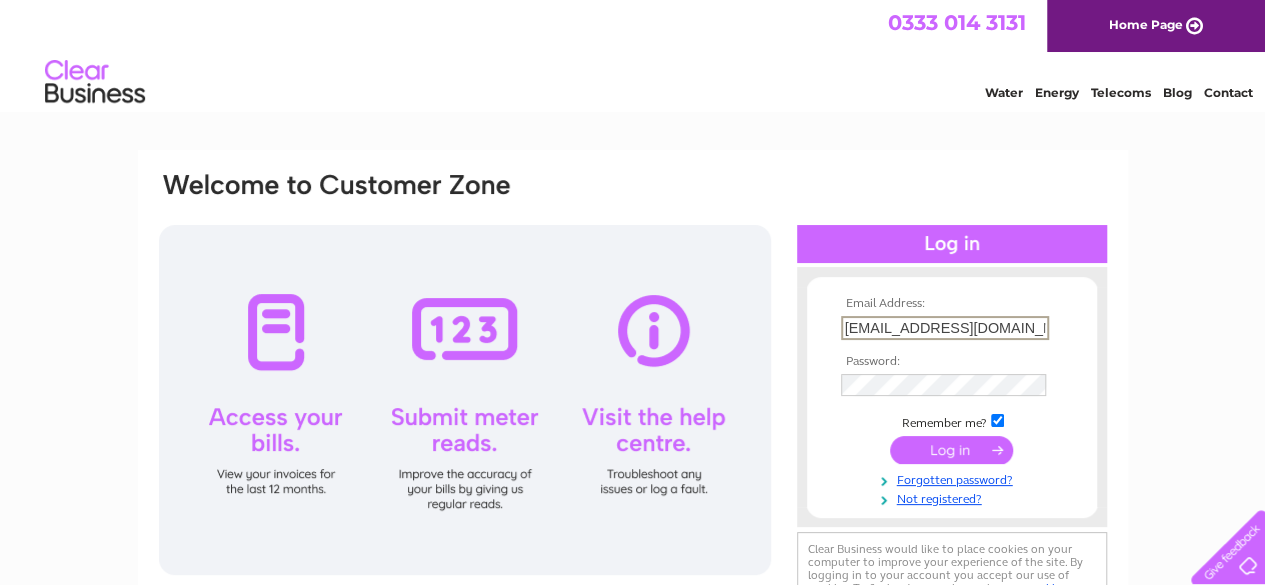type on "mocbowlingclub@gmail.com" 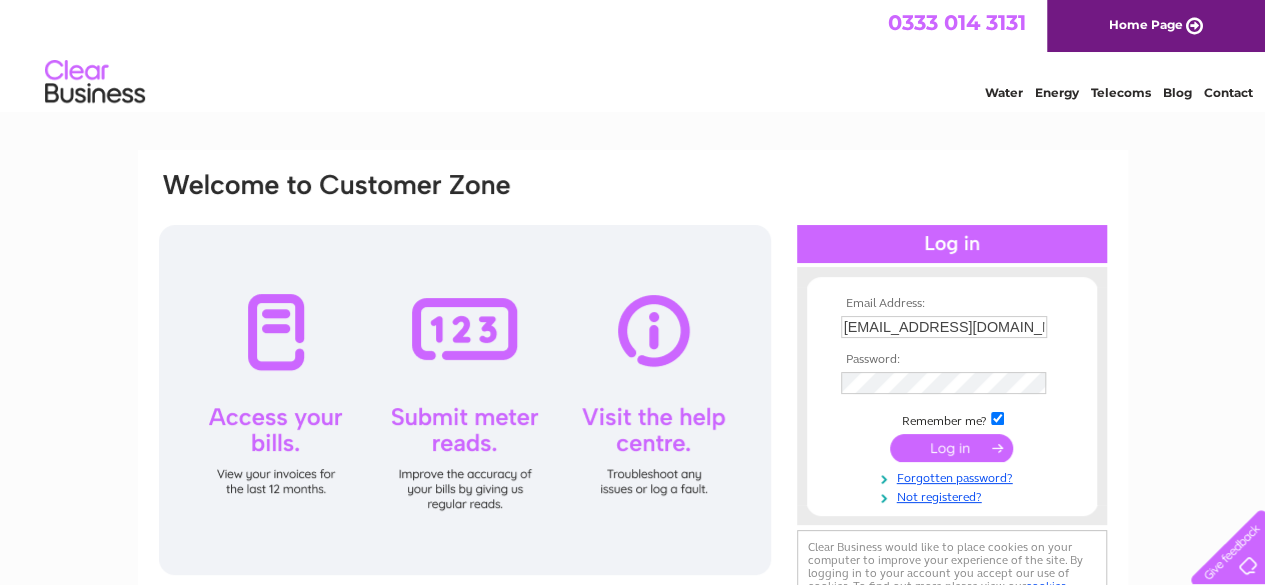 click at bounding box center (951, 448) 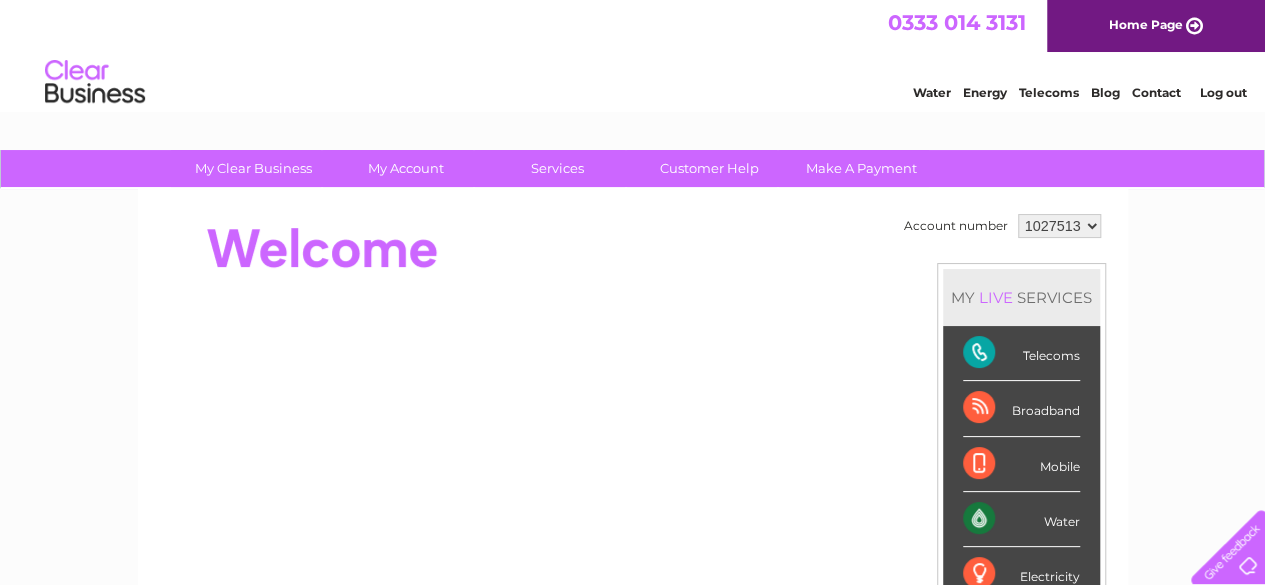 scroll, scrollTop: 0, scrollLeft: 0, axis: both 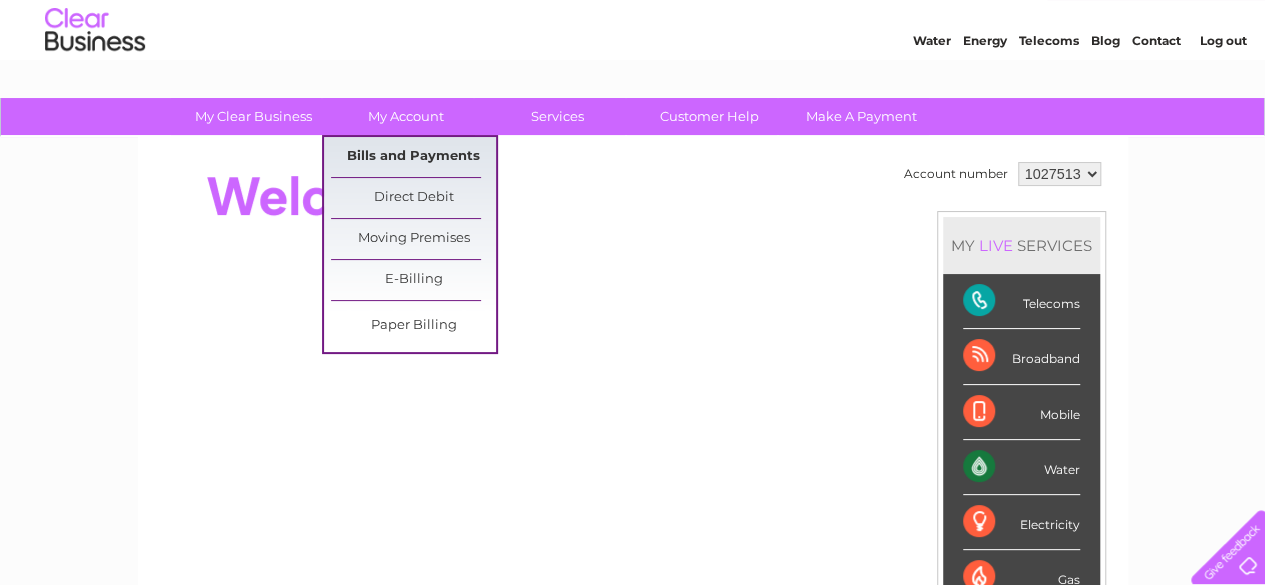 click on "Bills and Payments" at bounding box center [413, 157] 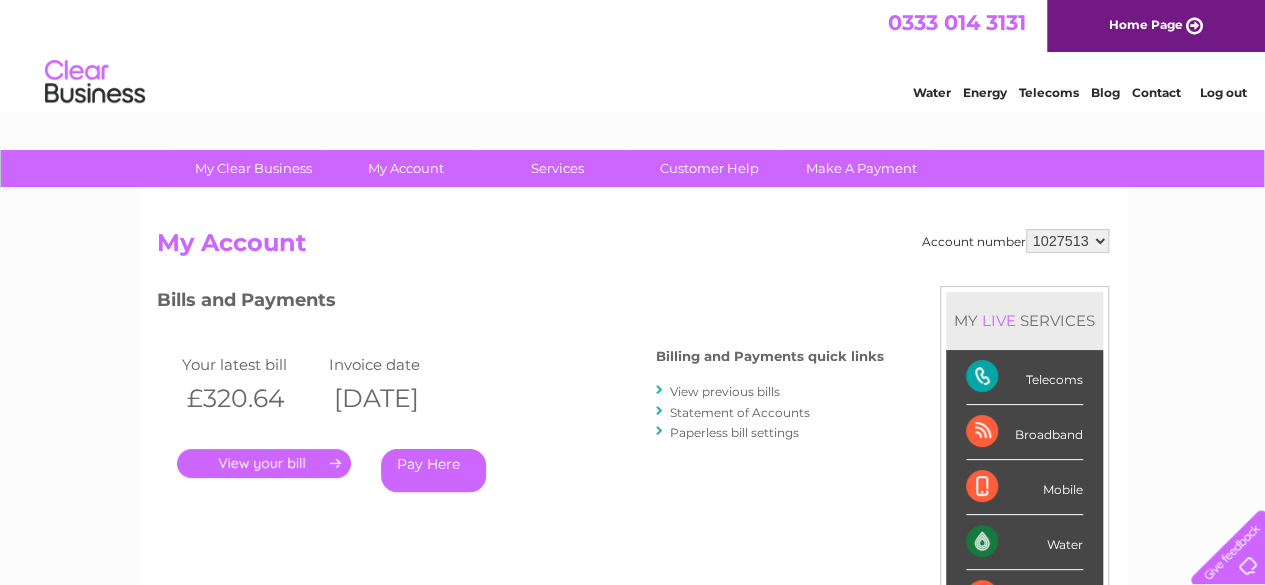 scroll, scrollTop: 0, scrollLeft: 0, axis: both 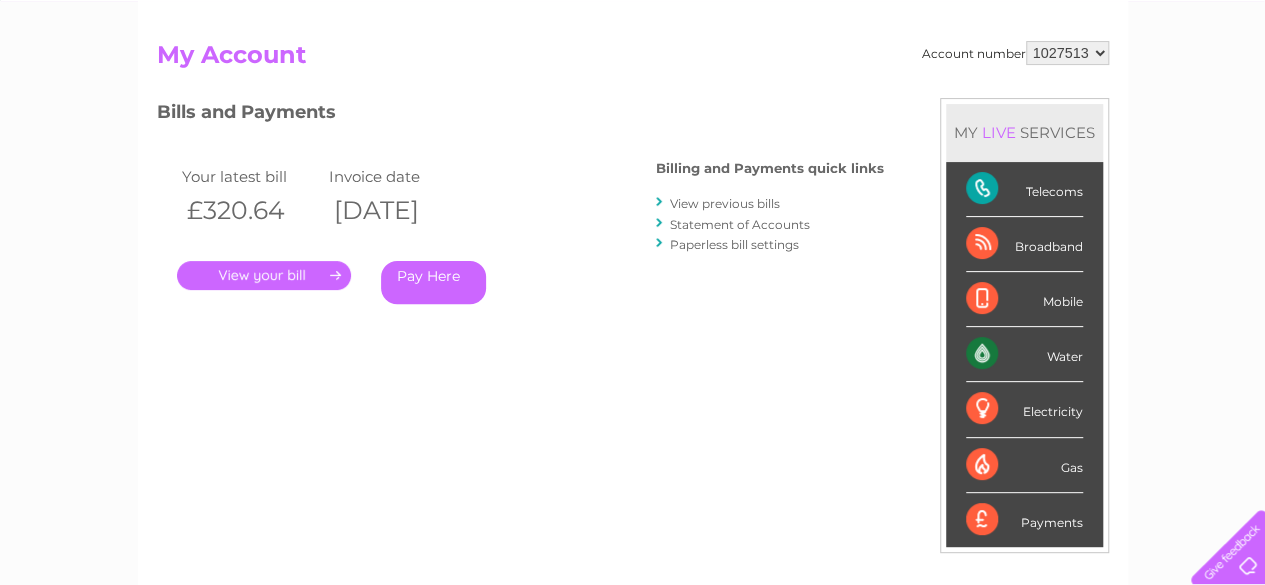 click on "." at bounding box center (264, 275) 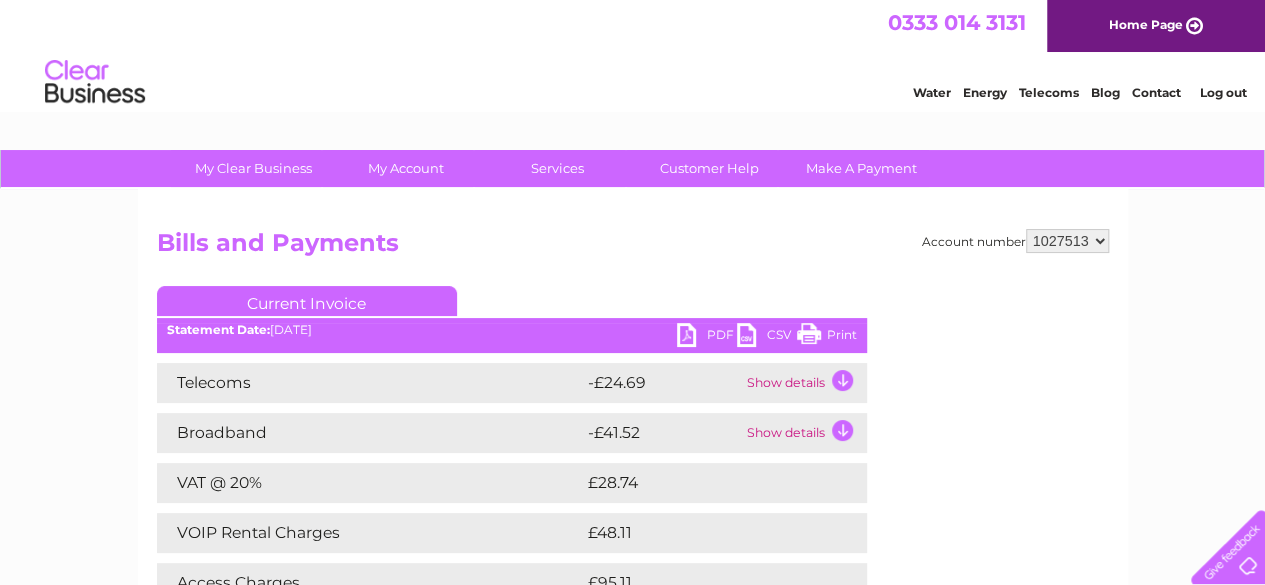 scroll, scrollTop: 0, scrollLeft: 0, axis: both 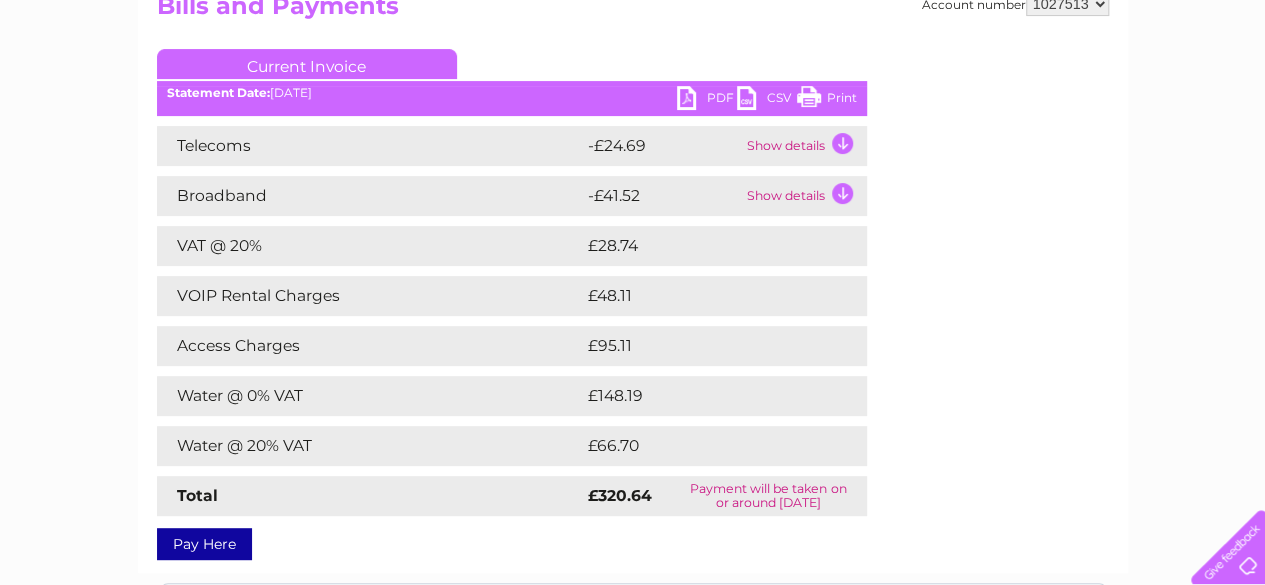 click on "Broadband" at bounding box center (370, 196) 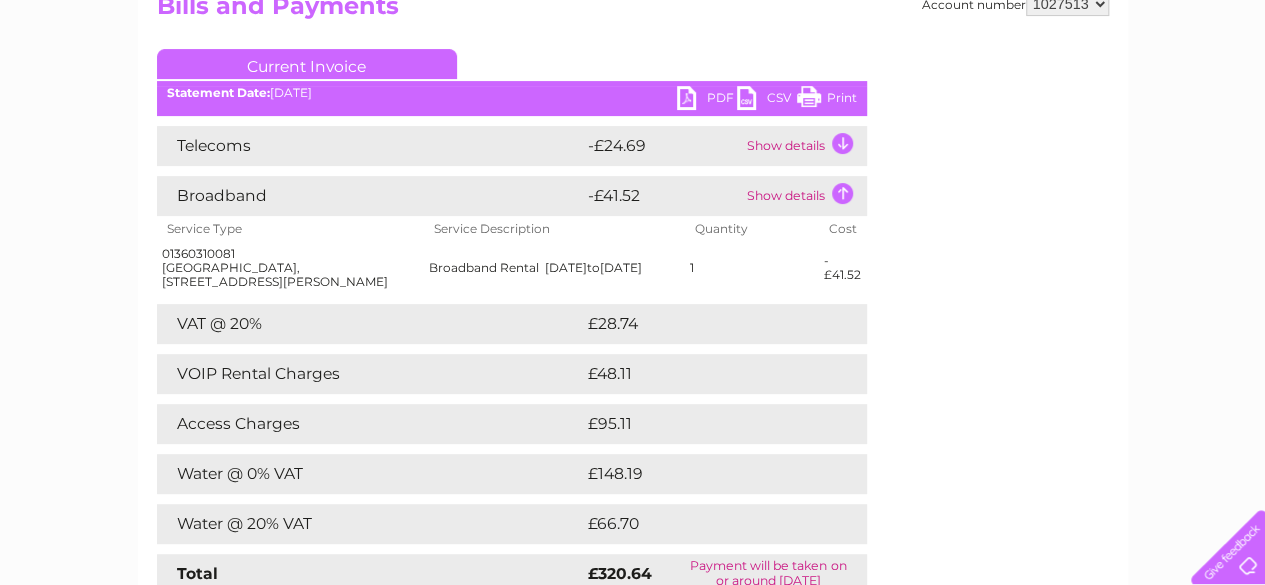 click on "Show details" at bounding box center (804, 146) 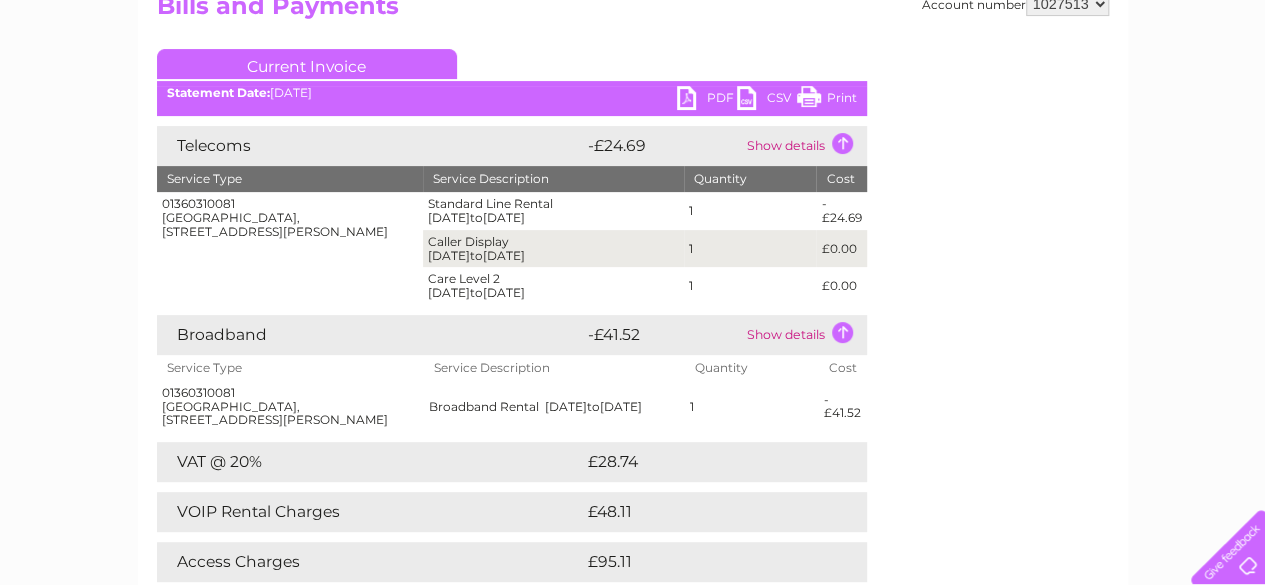 click on "Show details" at bounding box center (804, 146) 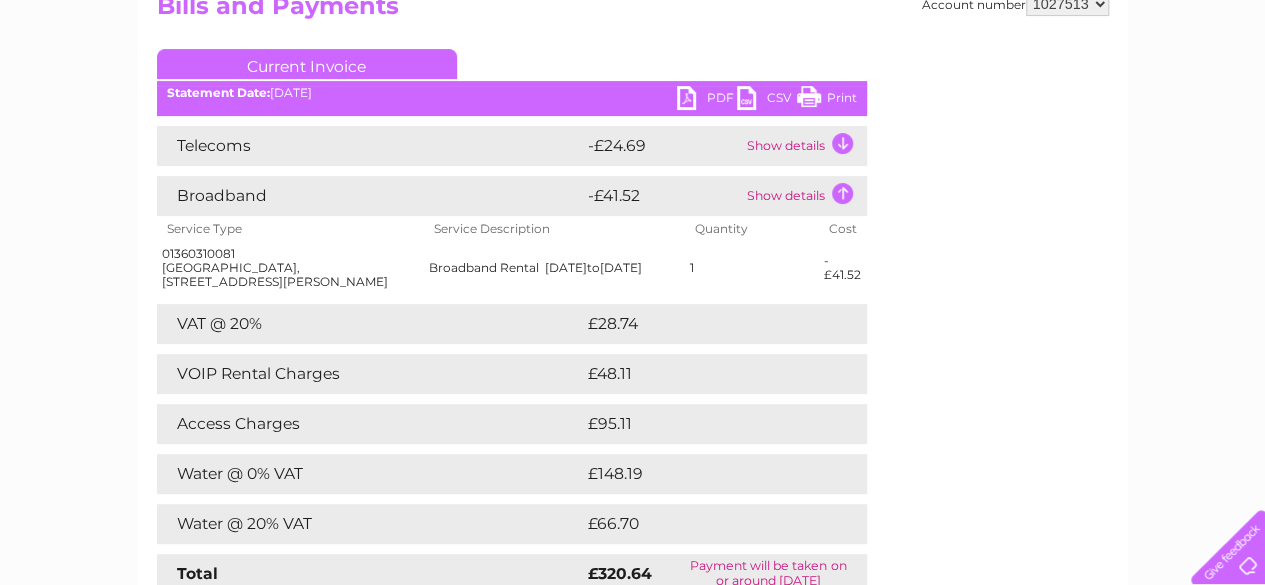 click on "Show details" at bounding box center [804, 196] 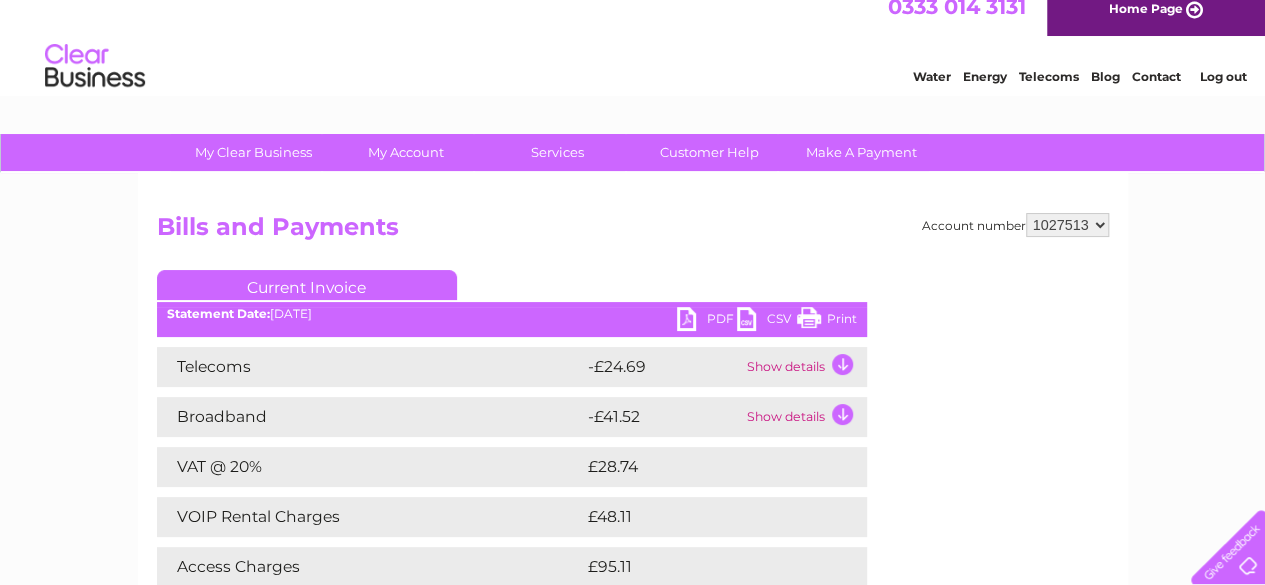 scroll, scrollTop: 0, scrollLeft: 0, axis: both 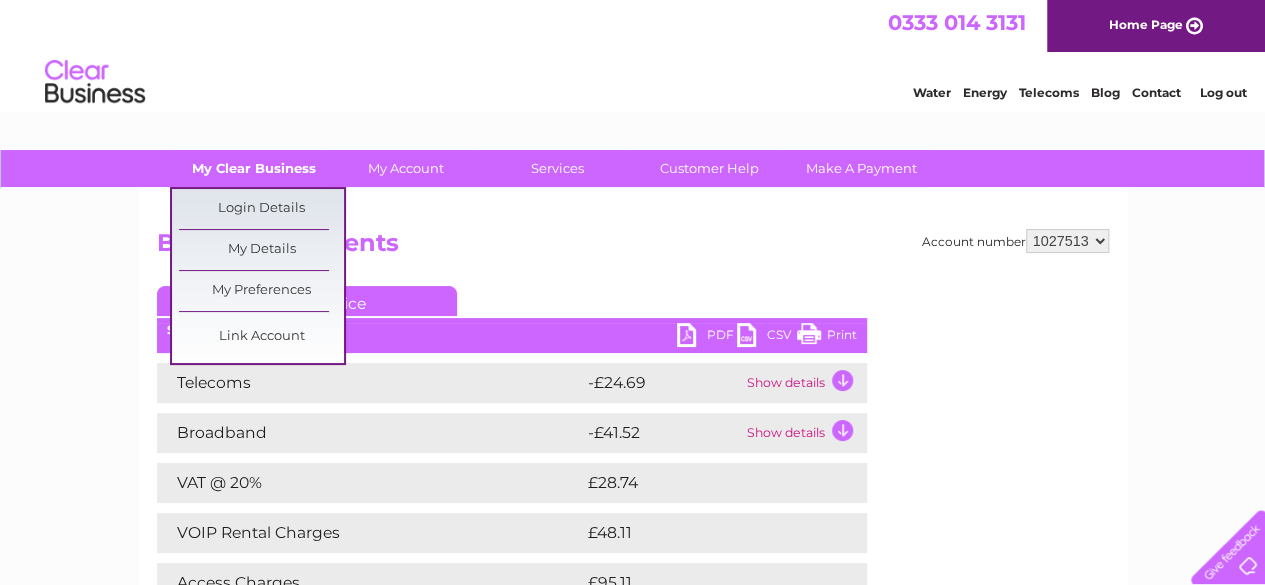 click on "My Clear Business" at bounding box center (253, 168) 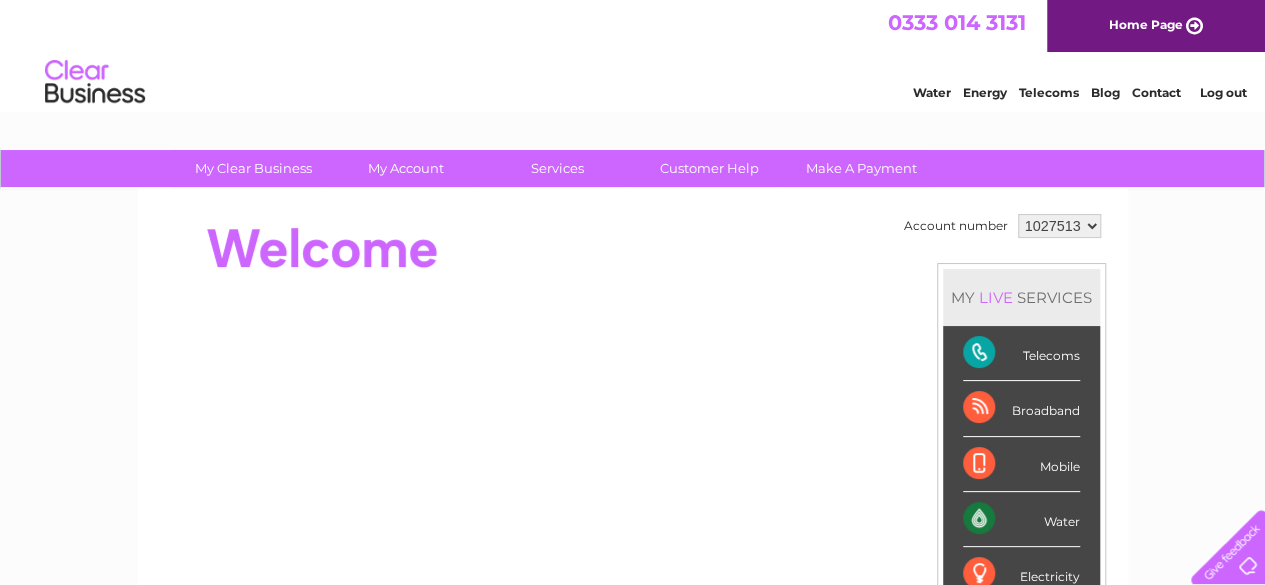 scroll, scrollTop: 0, scrollLeft: 0, axis: both 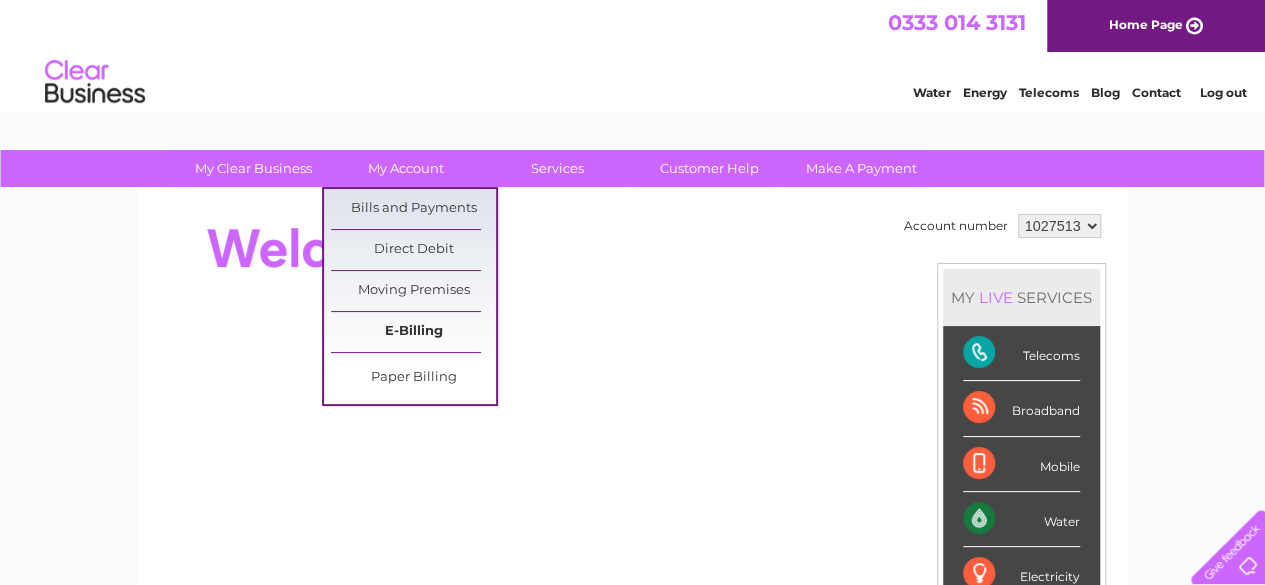 click on "E-Billing" at bounding box center [413, 332] 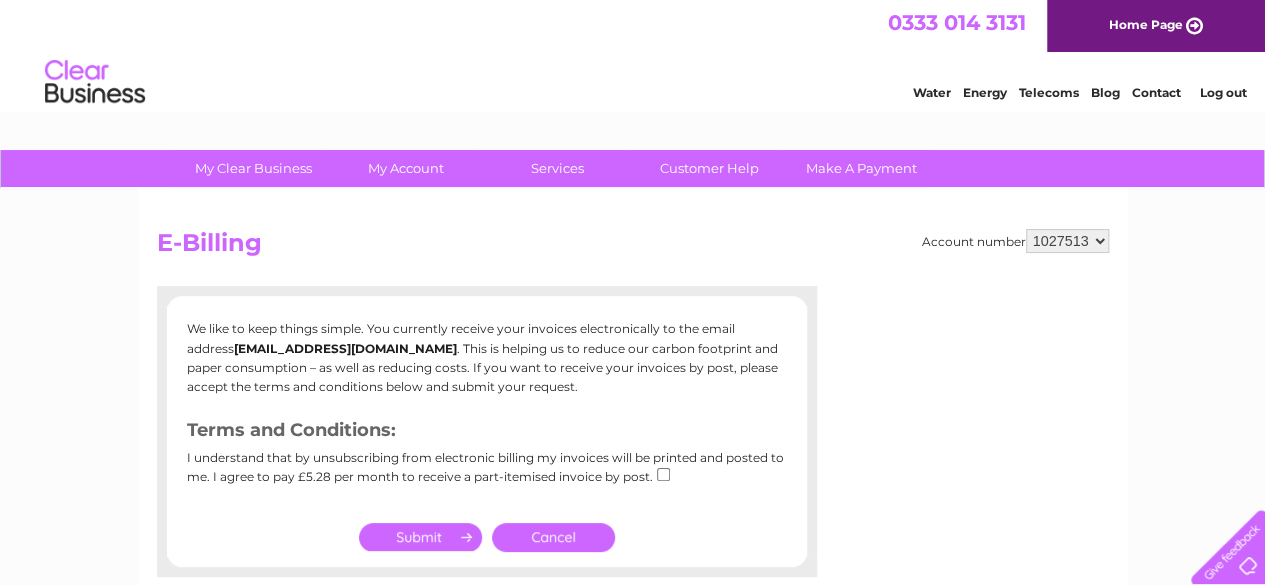 scroll, scrollTop: 0, scrollLeft: 0, axis: both 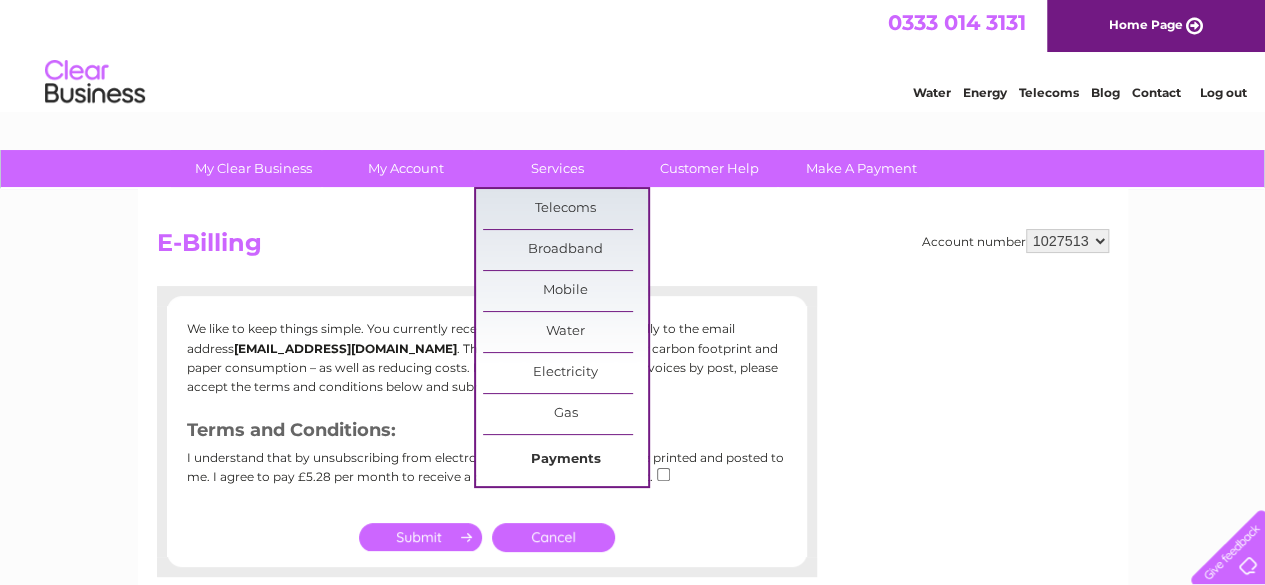 click on "Payments" at bounding box center (565, 460) 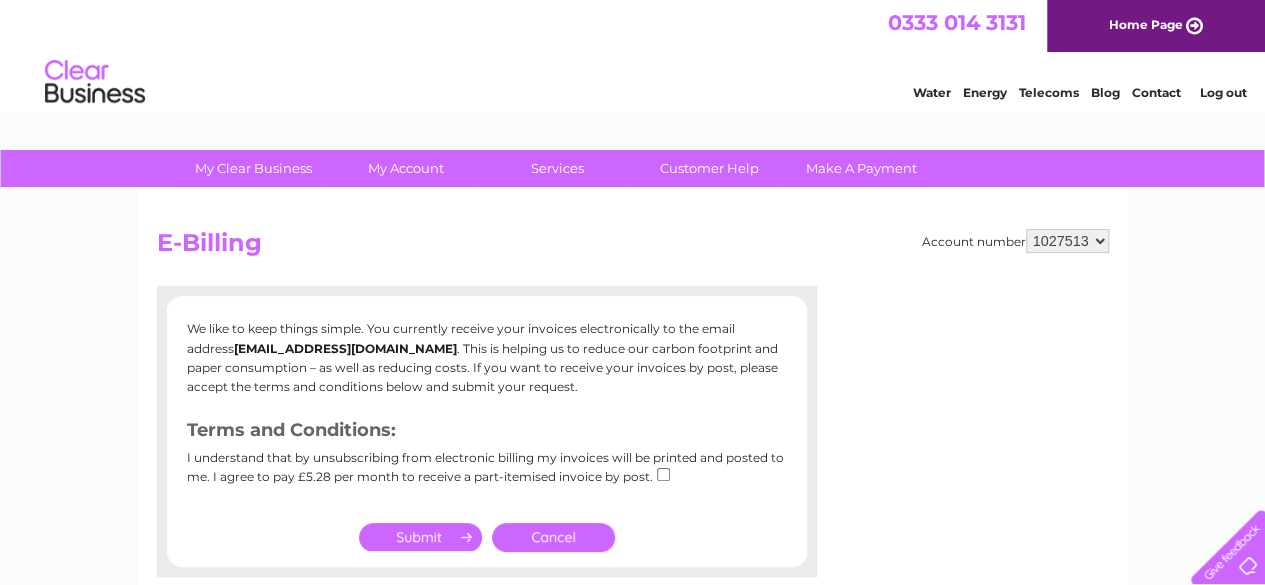 scroll, scrollTop: 0, scrollLeft: 0, axis: both 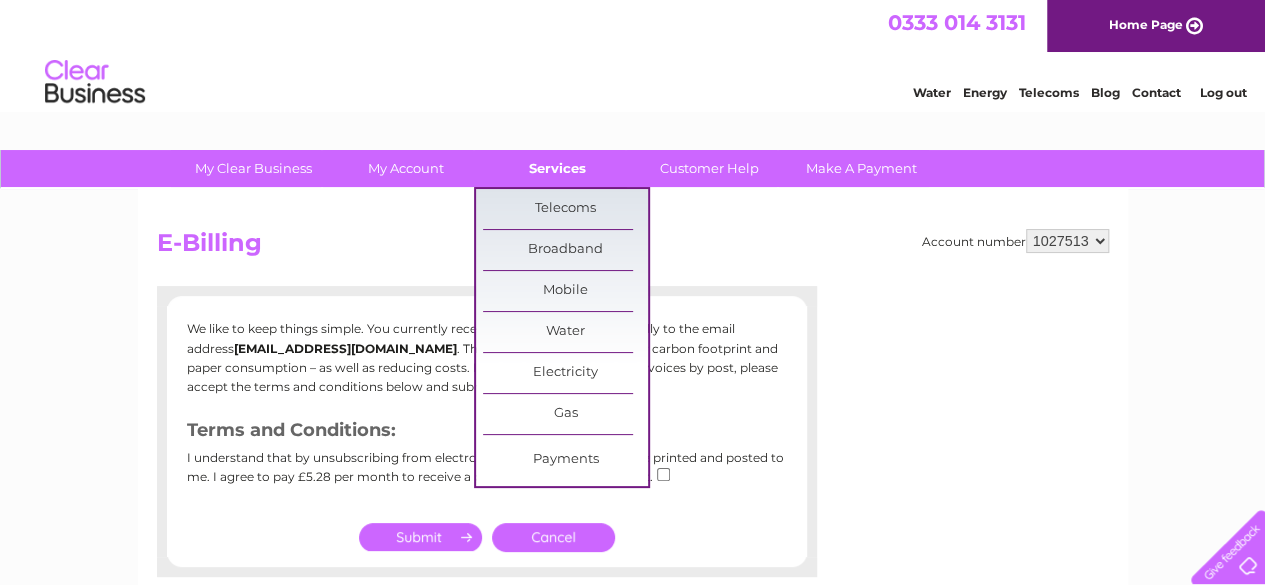click on "Services" at bounding box center (557, 168) 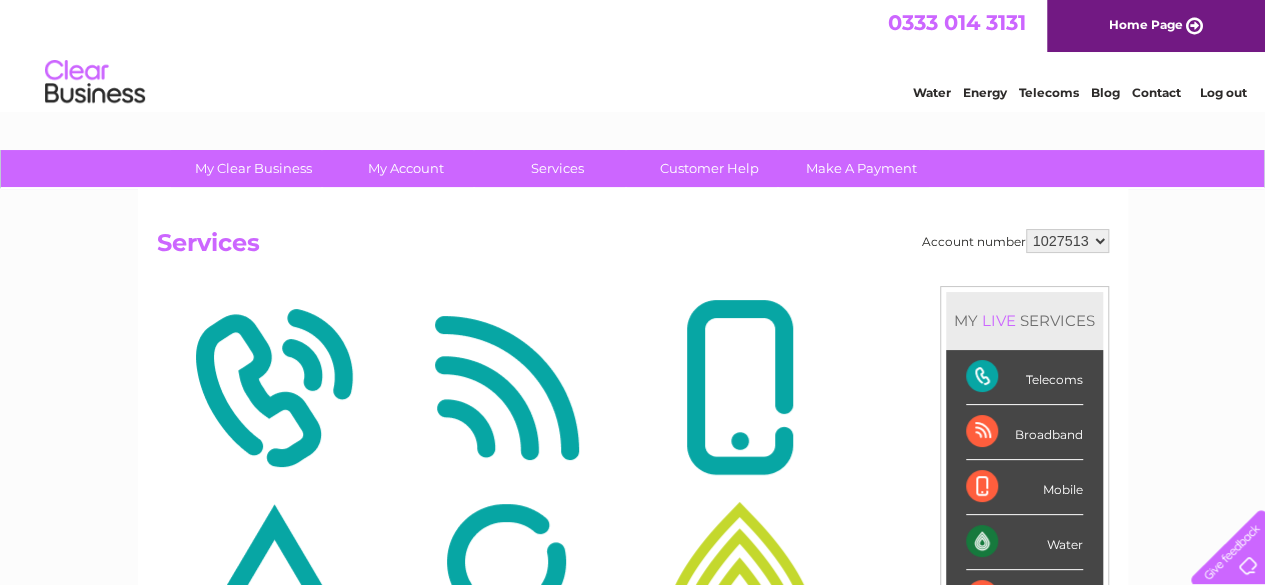 scroll, scrollTop: 0, scrollLeft: 0, axis: both 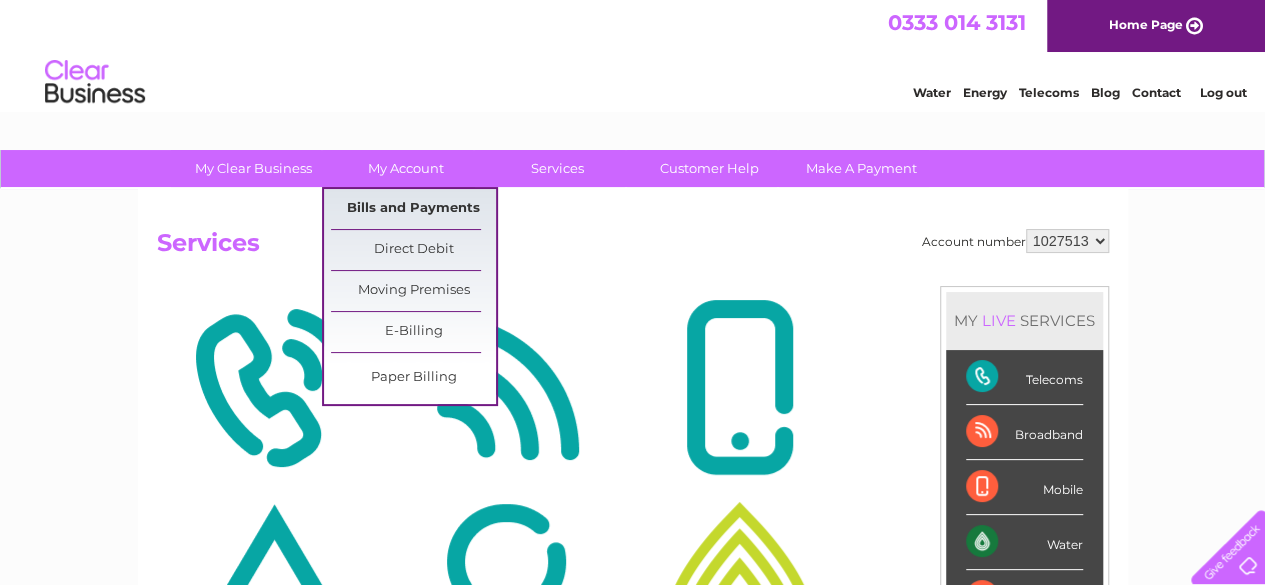 click on "Bills and Payments" at bounding box center [413, 209] 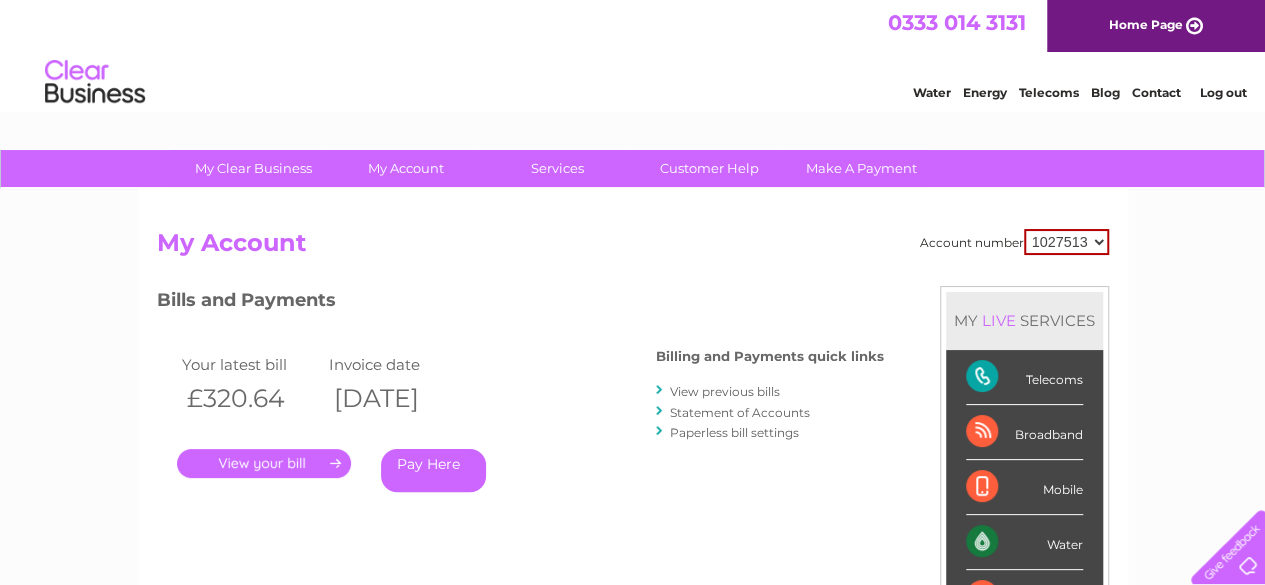 scroll, scrollTop: 0, scrollLeft: 0, axis: both 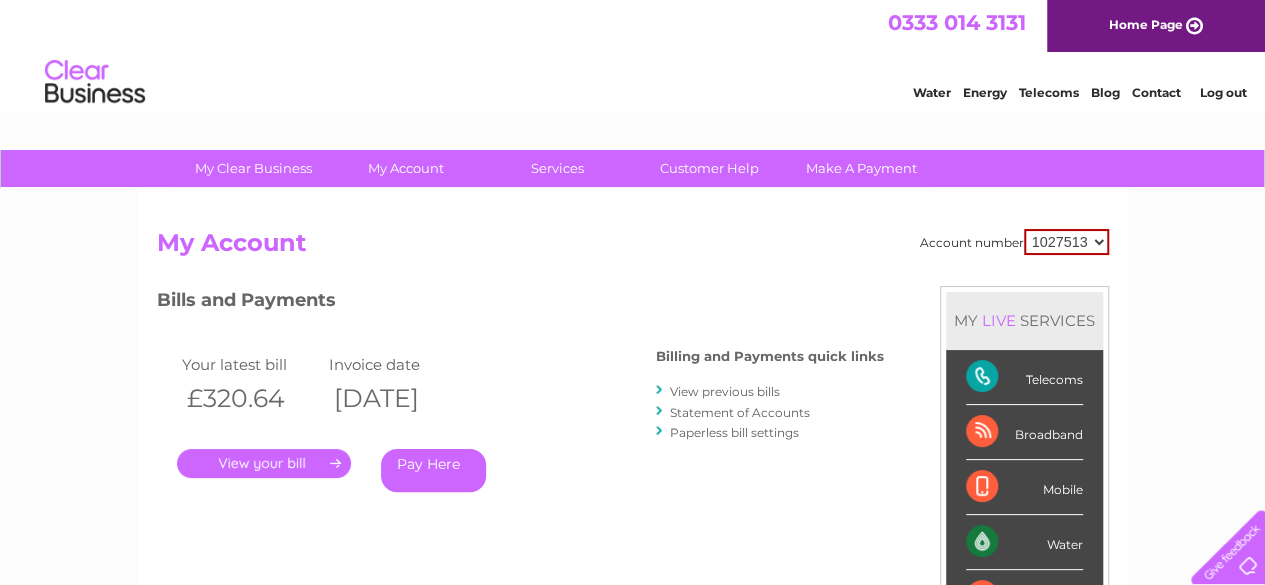 click on "View previous bills" at bounding box center (725, 391) 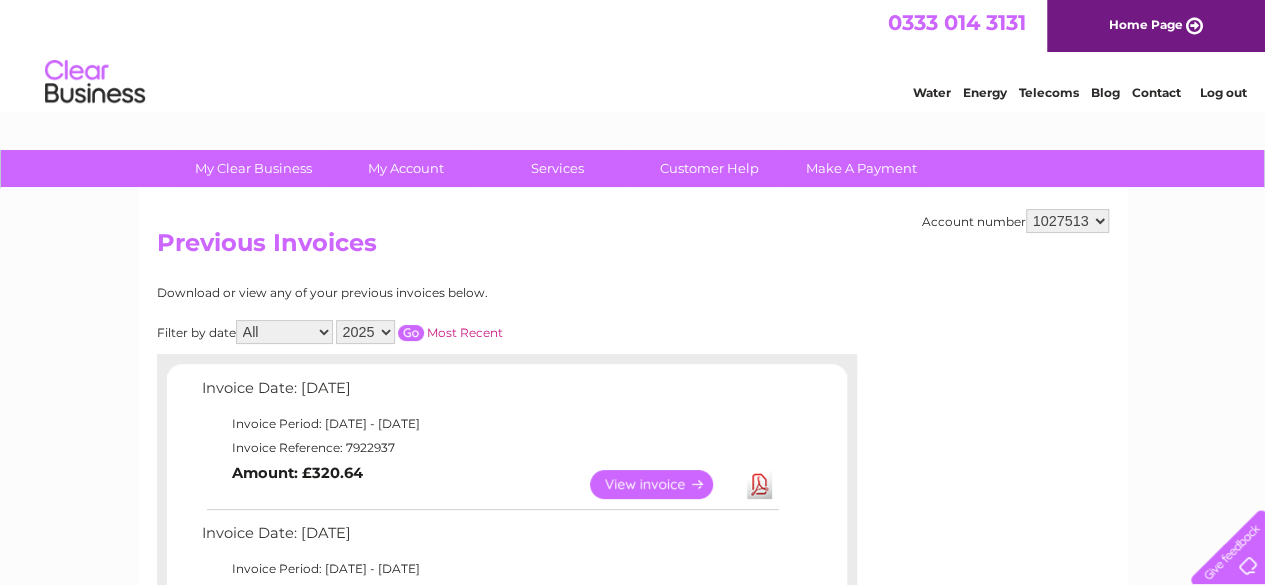 scroll, scrollTop: 0, scrollLeft: 0, axis: both 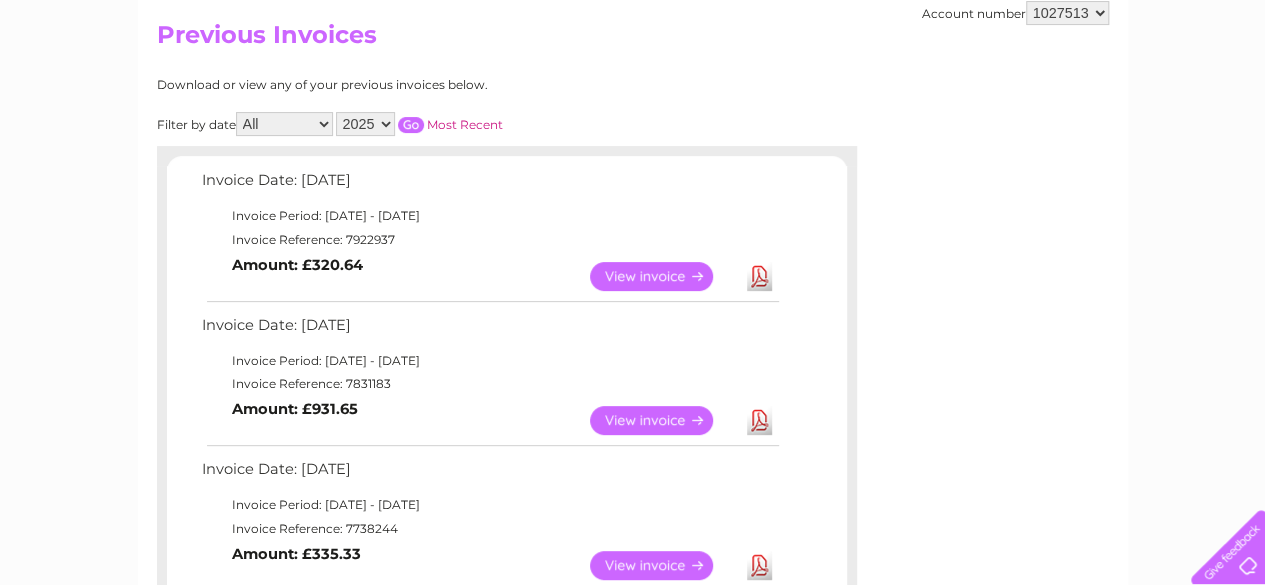 click on "View" at bounding box center [663, 420] 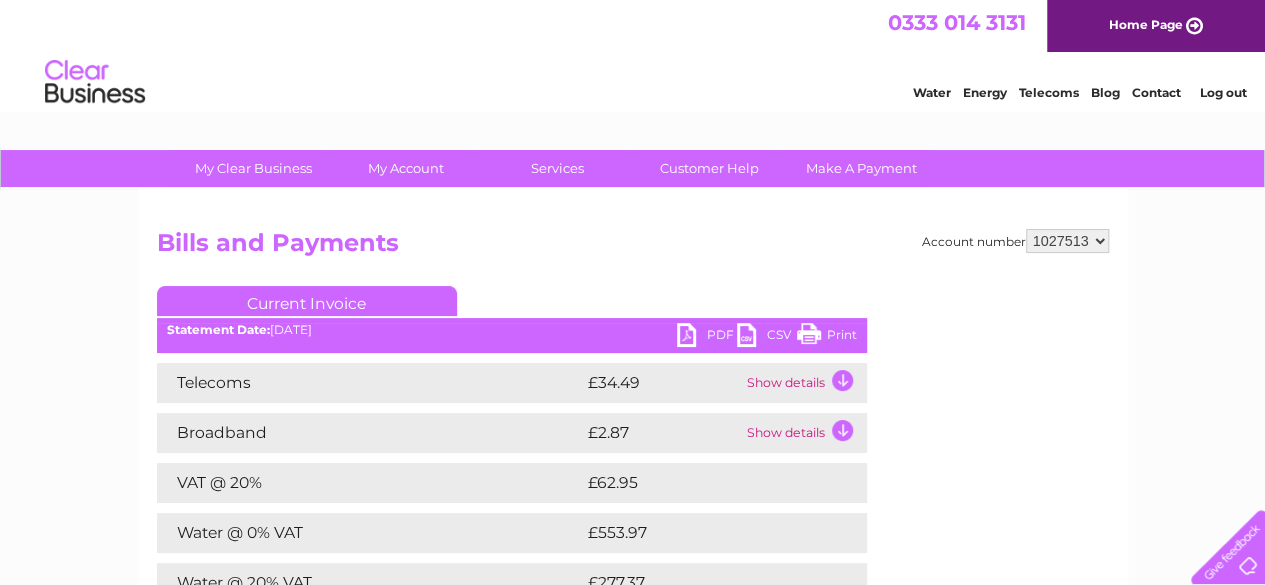 scroll, scrollTop: 0, scrollLeft: 0, axis: both 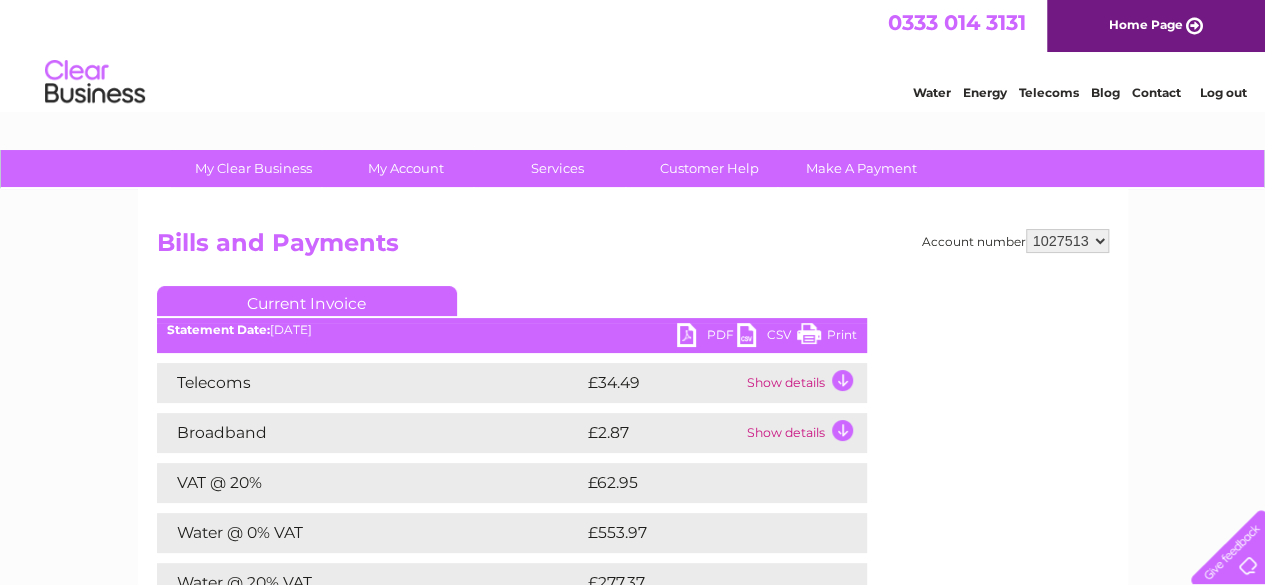 click on "Log out" at bounding box center [1222, 92] 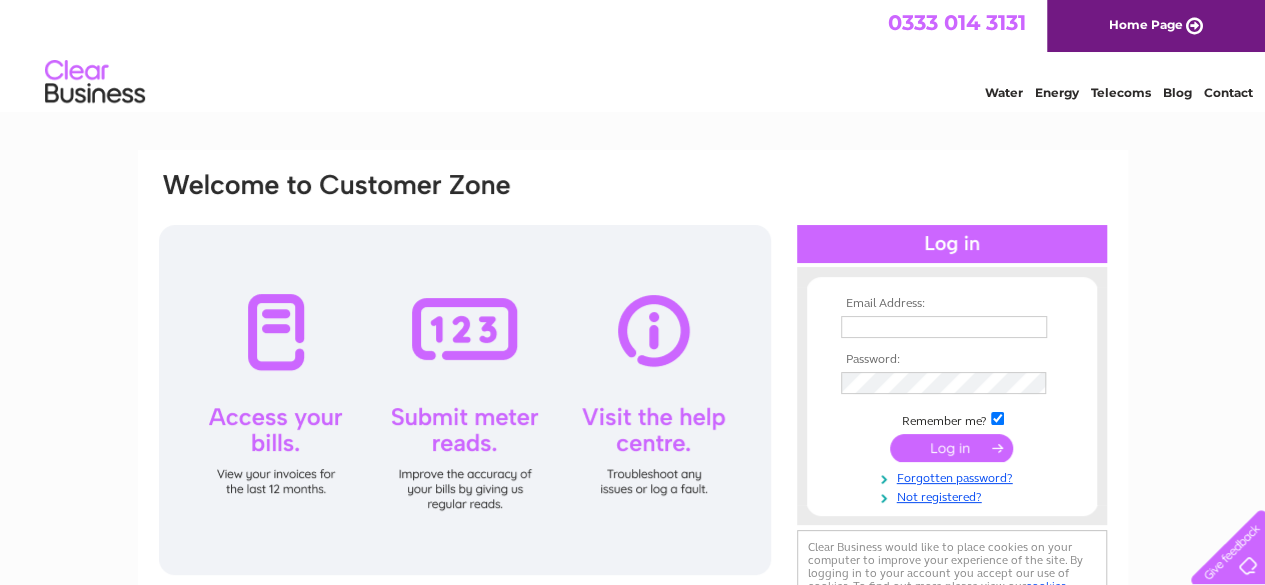 scroll, scrollTop: 0, scrollLeft: 0, axis: both 